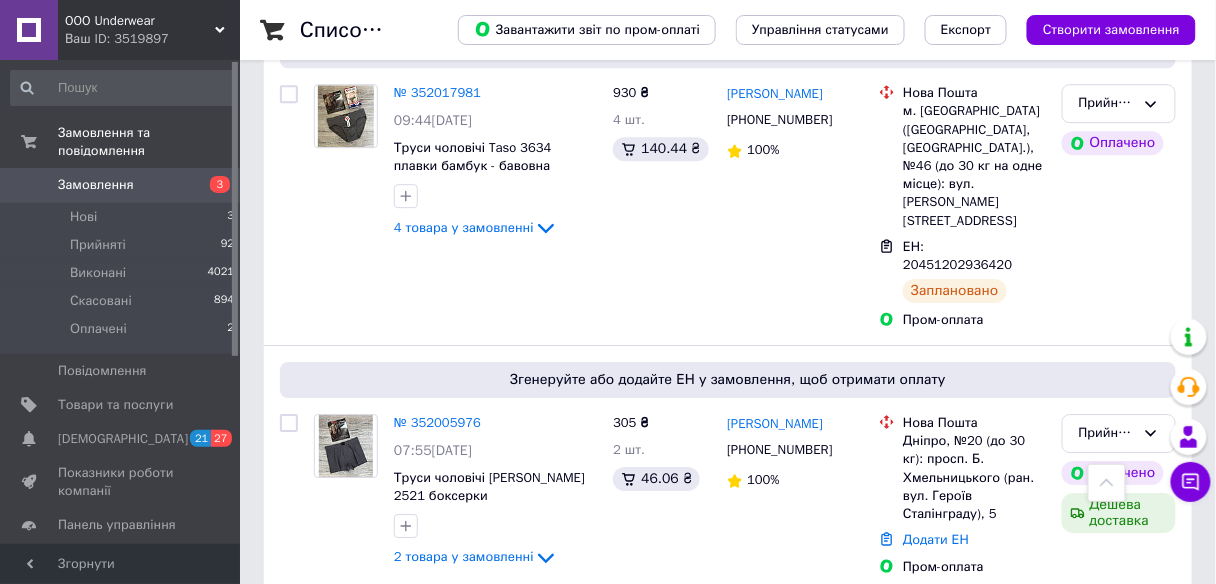 scroll, scrollTop: 1440, scrollLeft: 0, axis: vertical 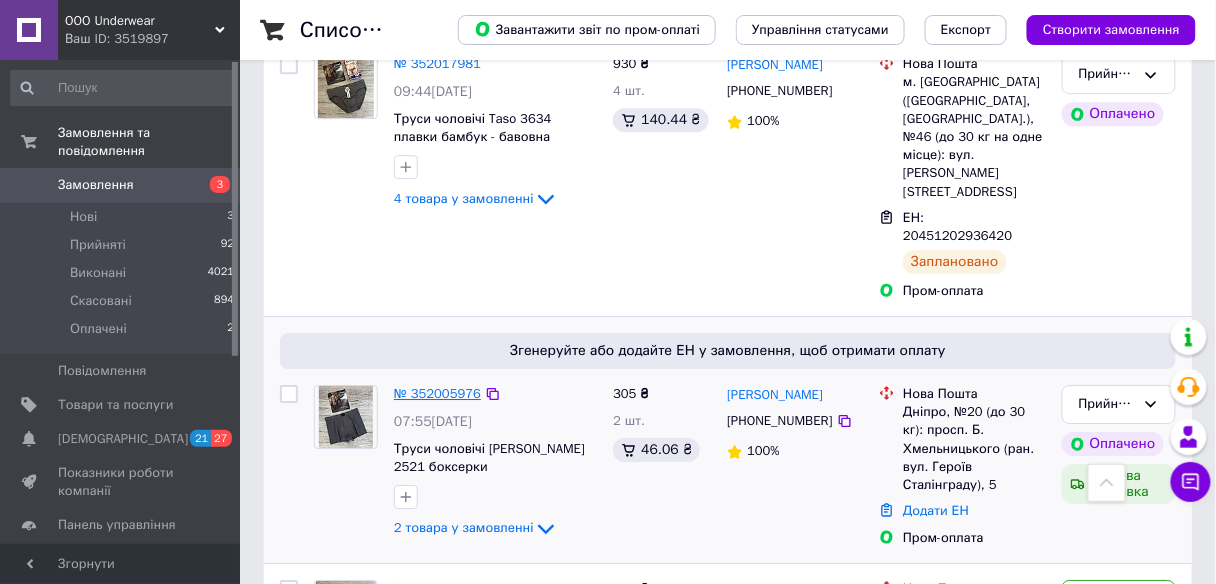 click on "№ 352005976" at bounding box center [437, 393] 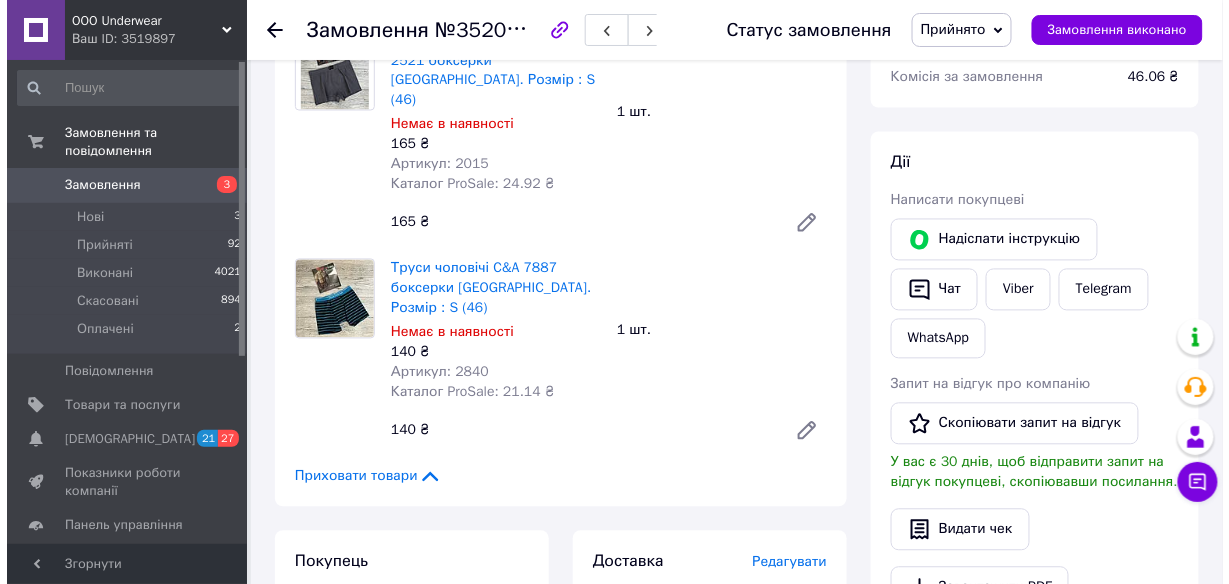 scroll, scrollTop: 1040, scrollLeft: 0, axis: vertical 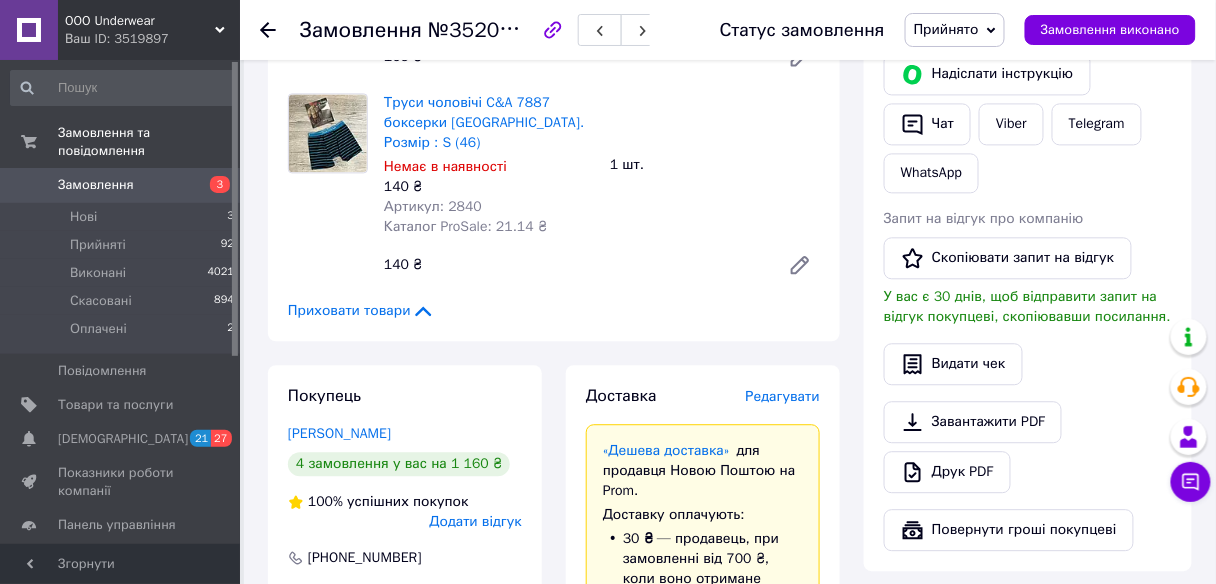 click on "Редагувати" at bounding box center (783, 396) 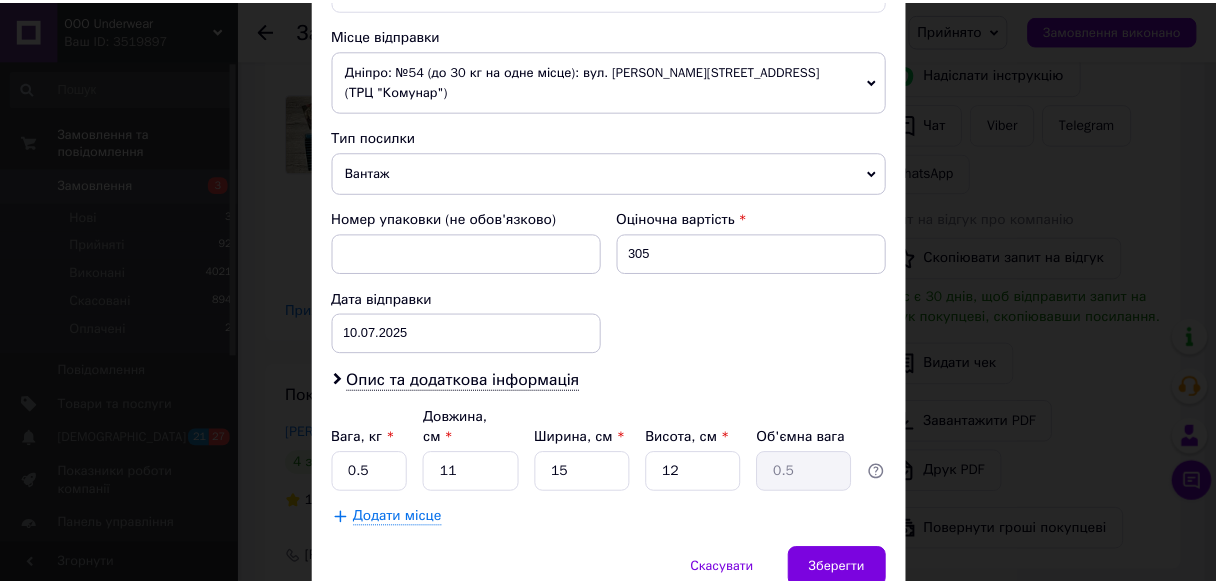 scroll, scrollTop: 734, scrollLeft: 0, axis: vertical 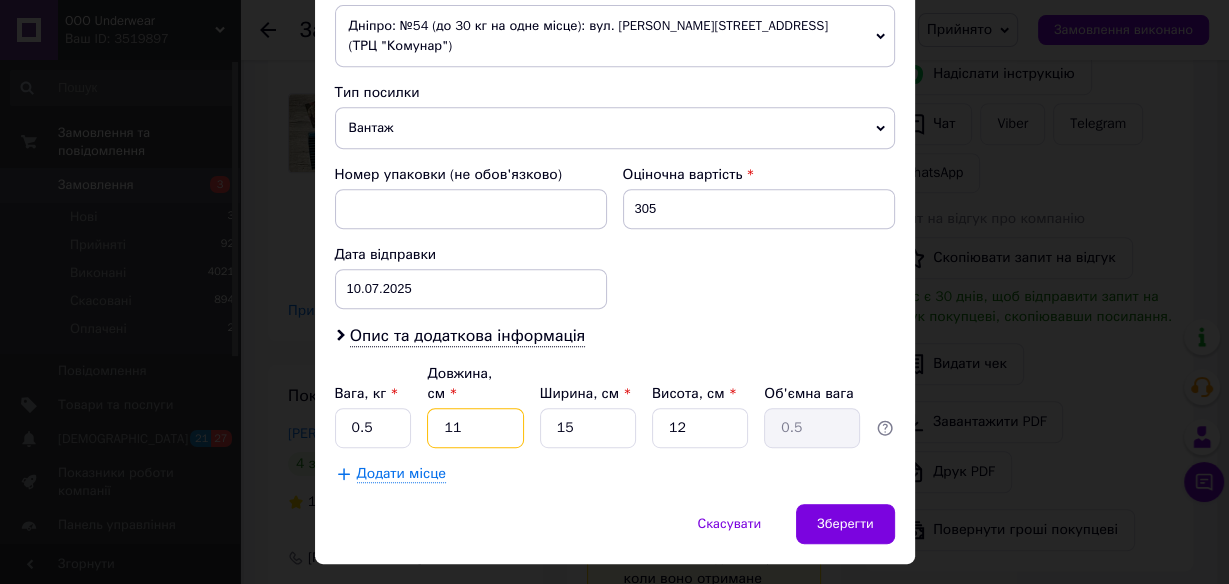 click on "11" at bounding box center [475, 428] 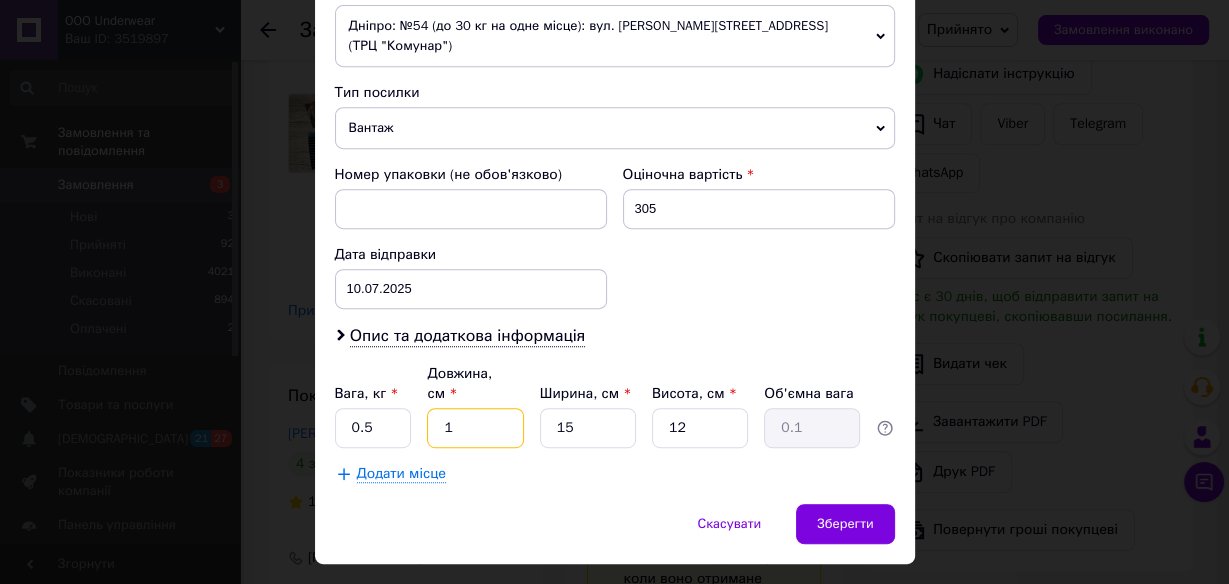 type on "1" 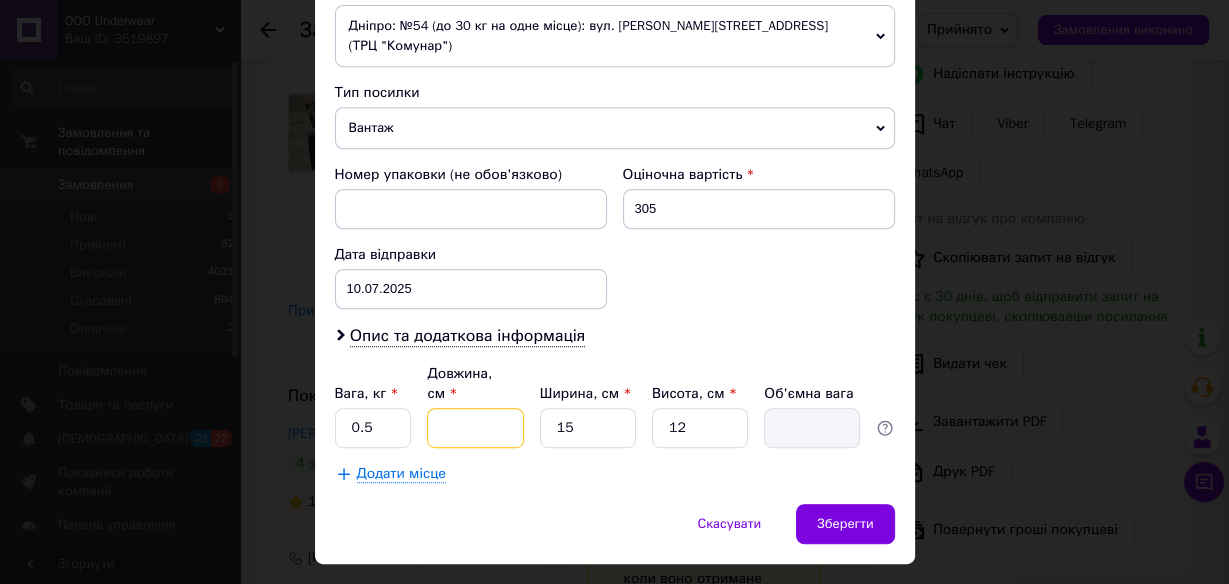 type on "2" 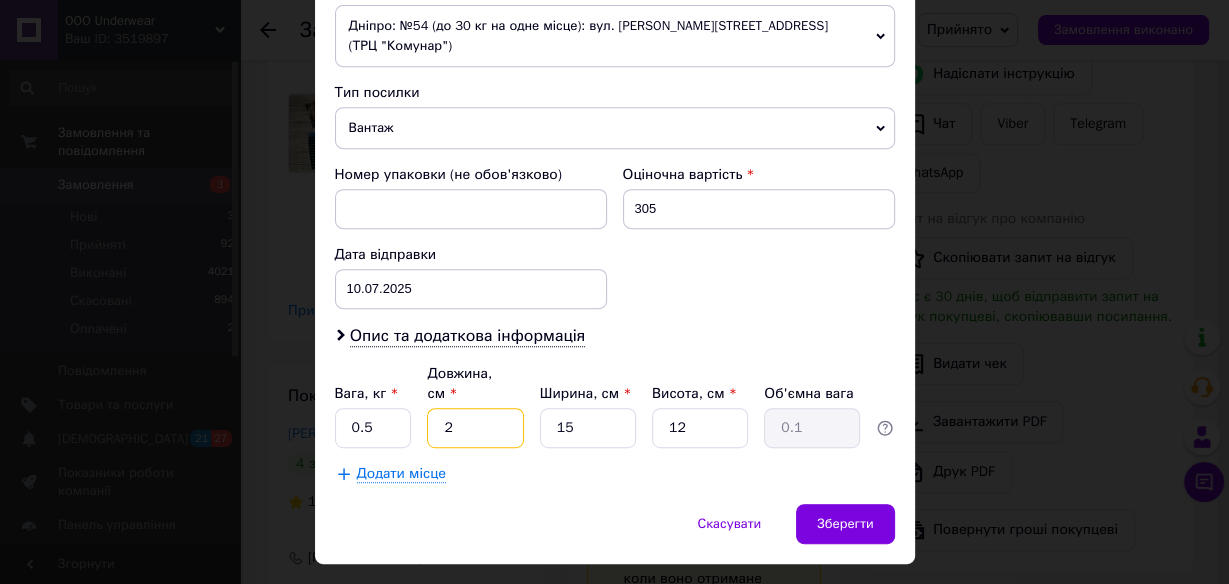 type on "22" 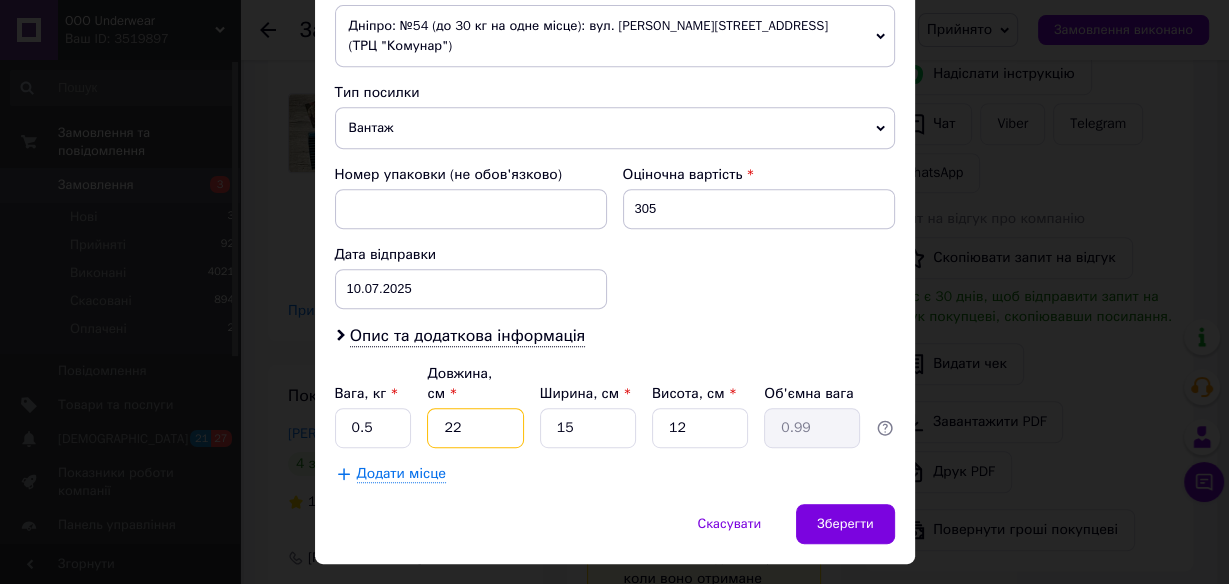 type on "22" 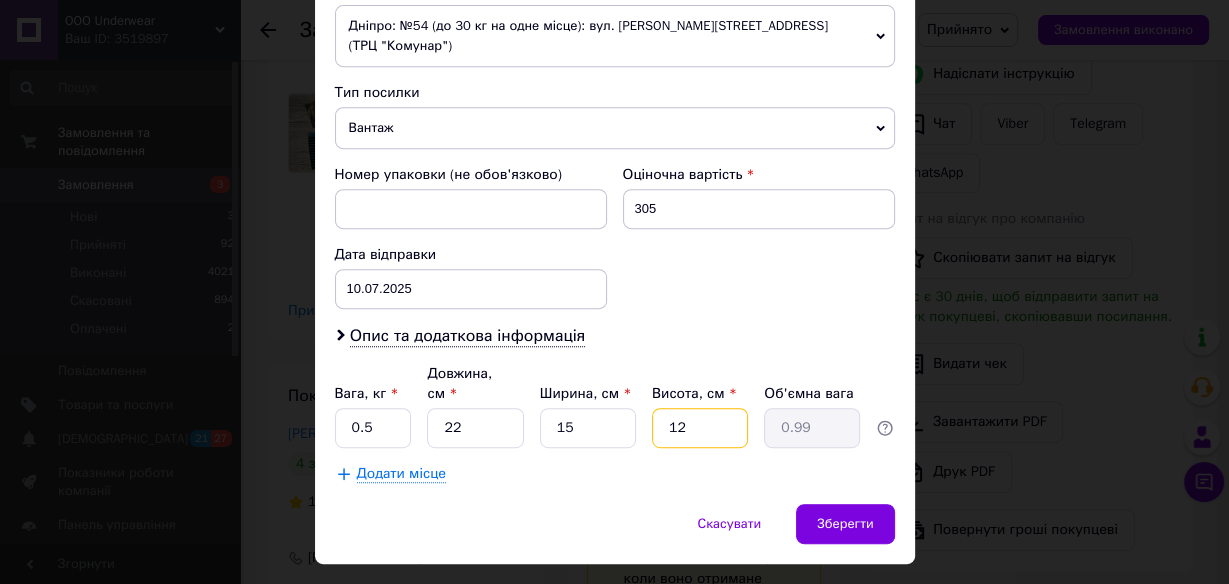 click on "12" at bounding box center [700, 428] 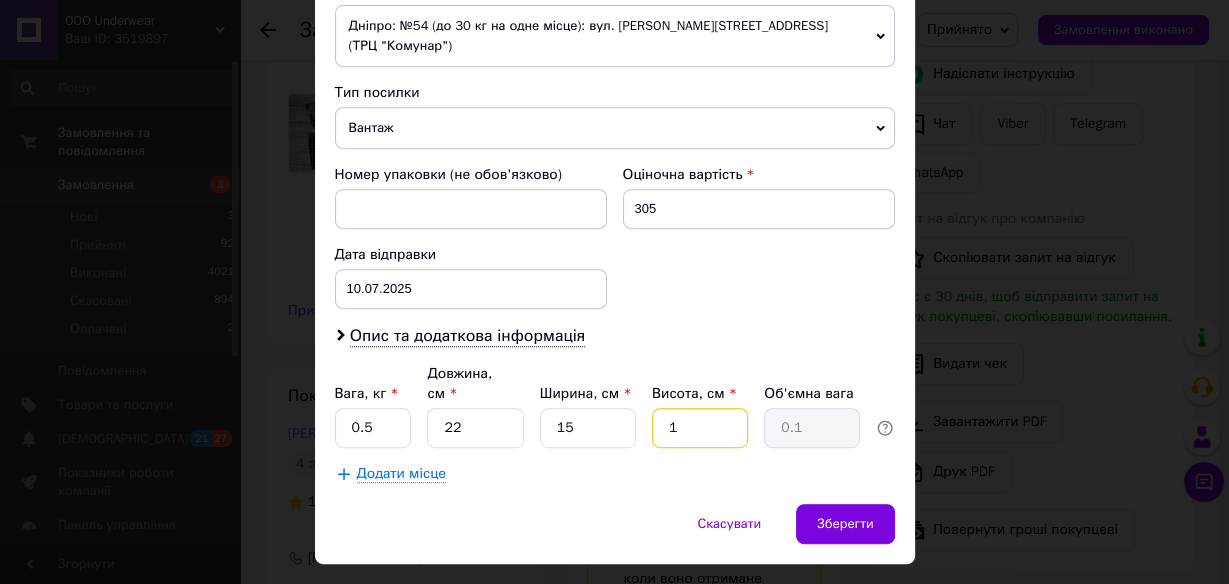 type 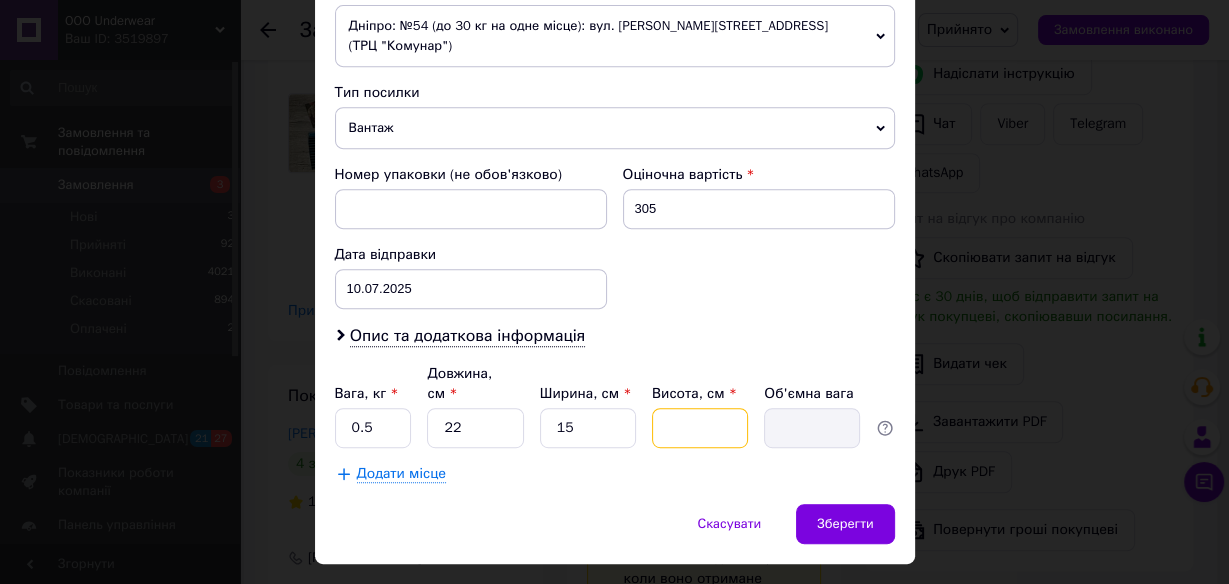 type on "3" 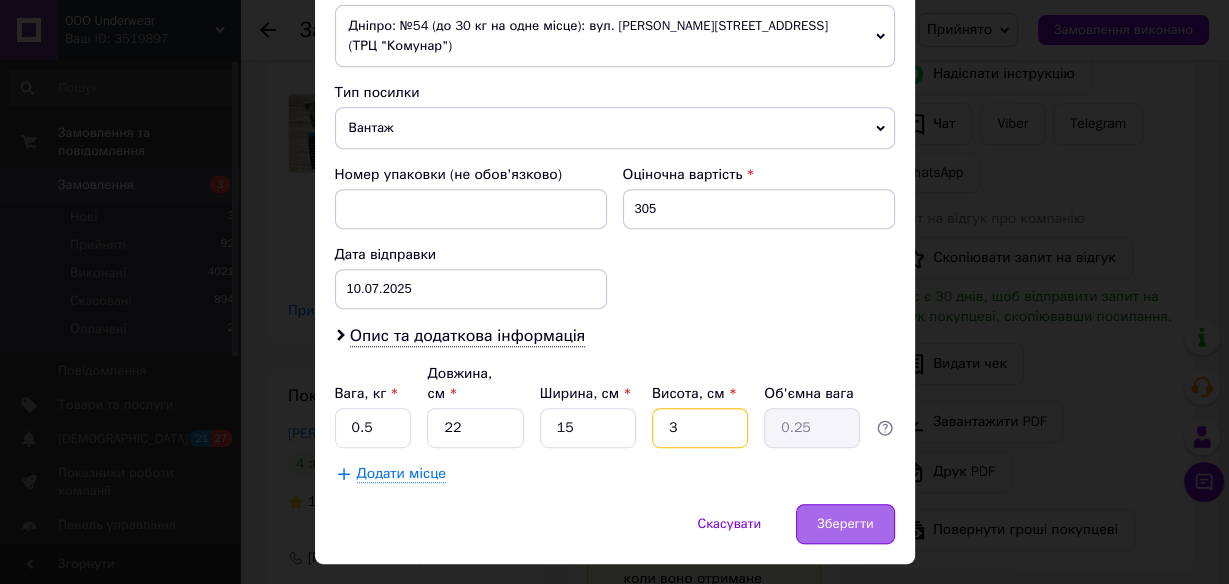 type on "3" 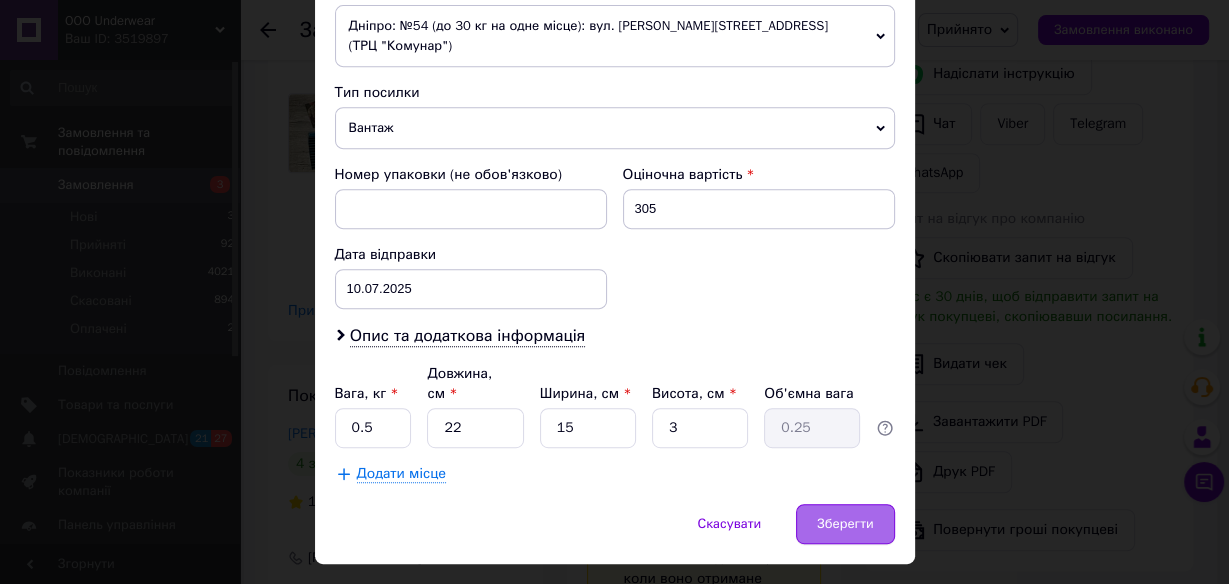 click on "Зберегти" at bounding box center [845, 524] 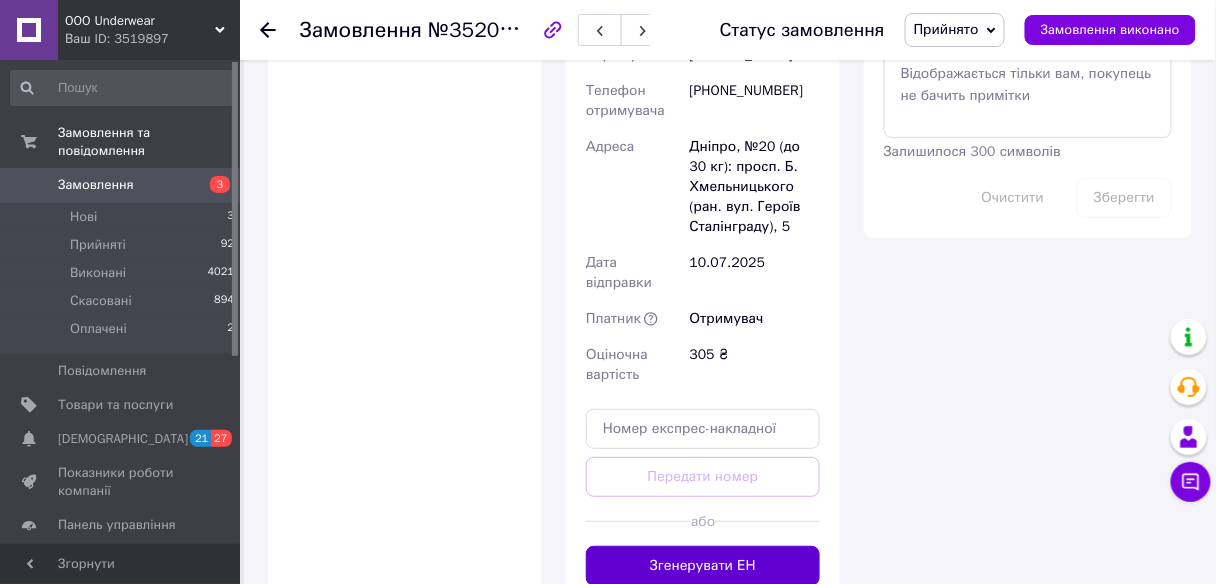 scroll, scrollTop: 1920, scrollLeft: 0, axis: vertical 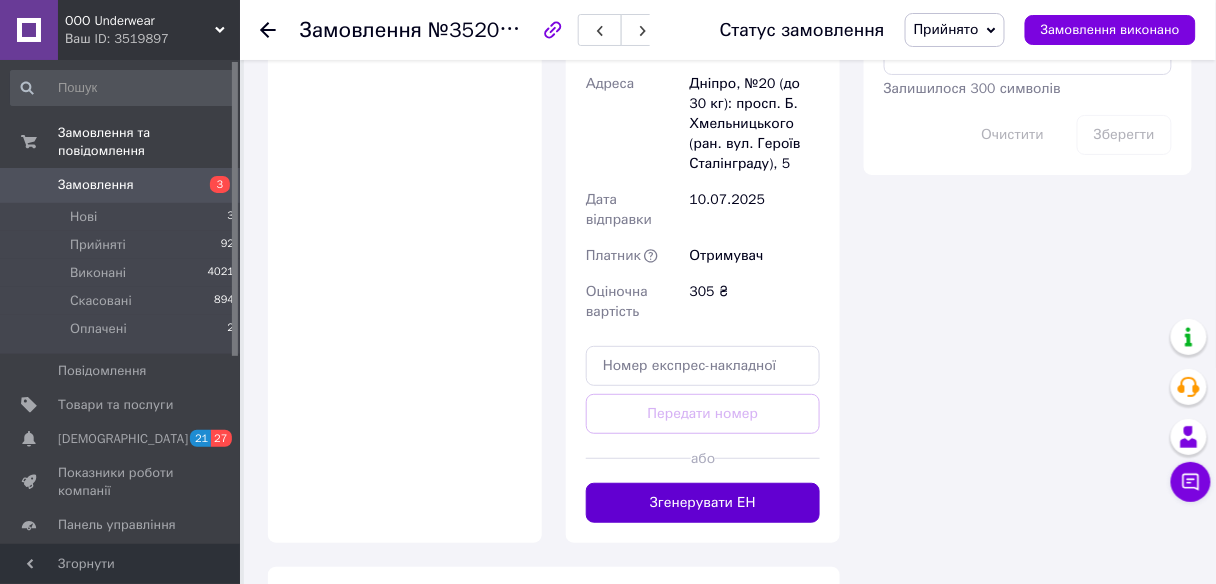 click on "Згенерувати ЕН" at bounding box center [703, 503] 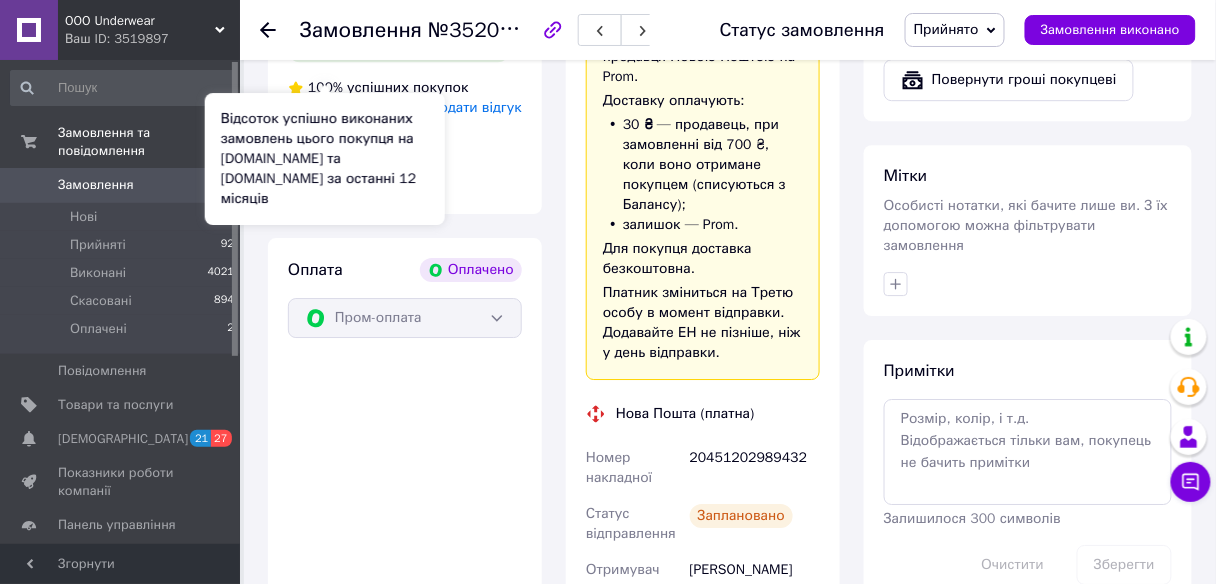 scroll, scrollTop: 1440, scrollLeft: 0, axis: vertical 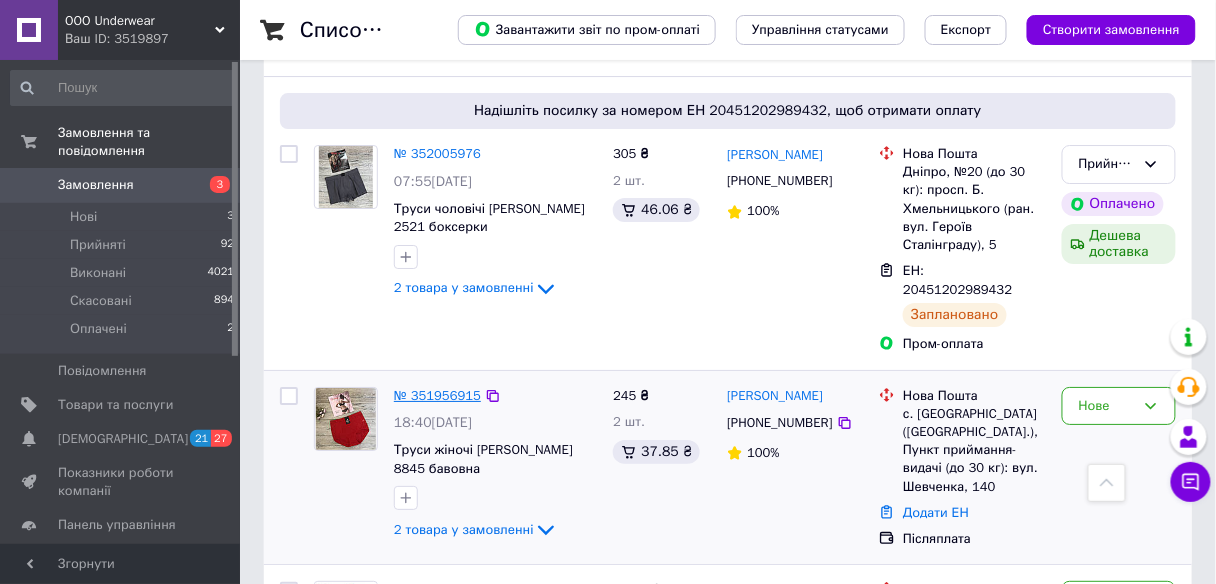 click on "№ 351956915" at bounding box center [437, 395] 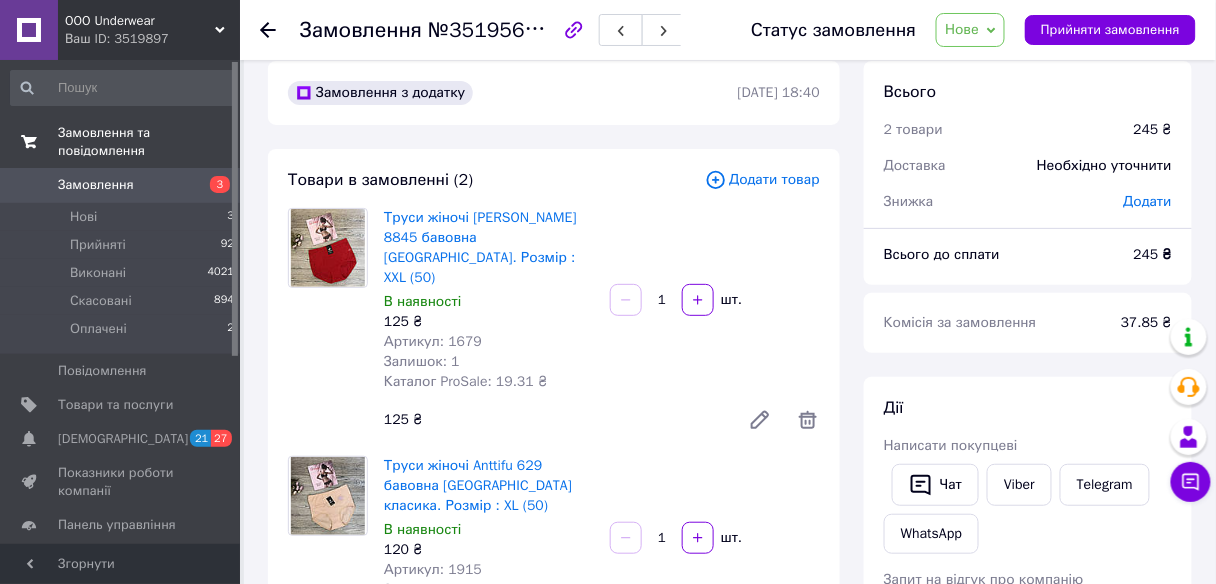 scroll, scrollTop: 0, scrollLeft: 0, axis: both 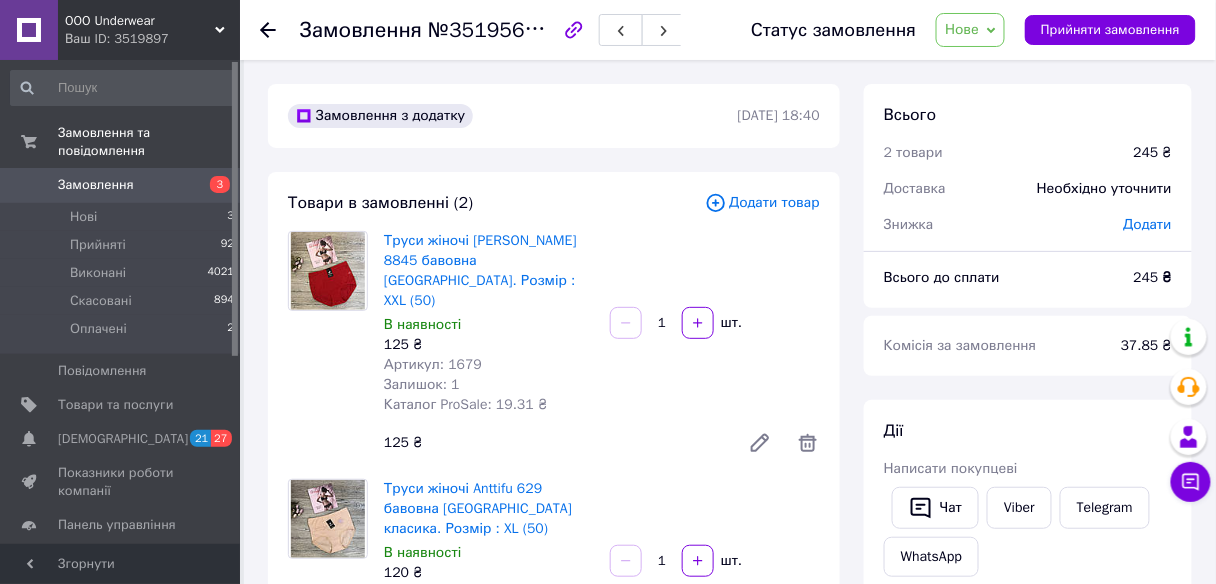 click on "3" at bounding box center (212, 185) 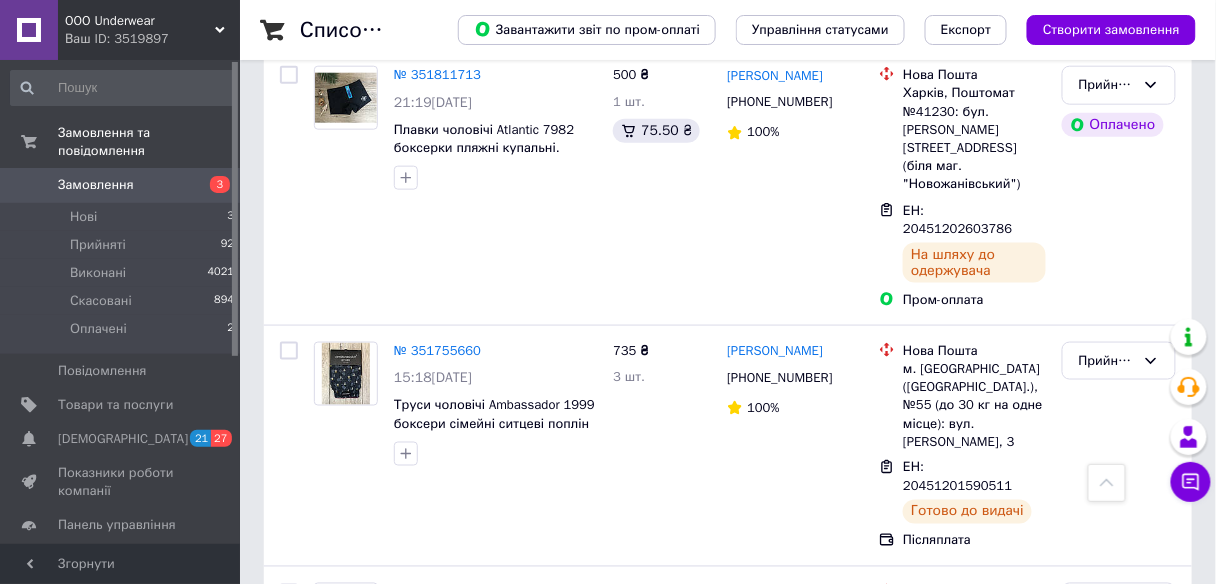scroll, scrollTop: 2560, scrollLeft: 0, axis: vertical 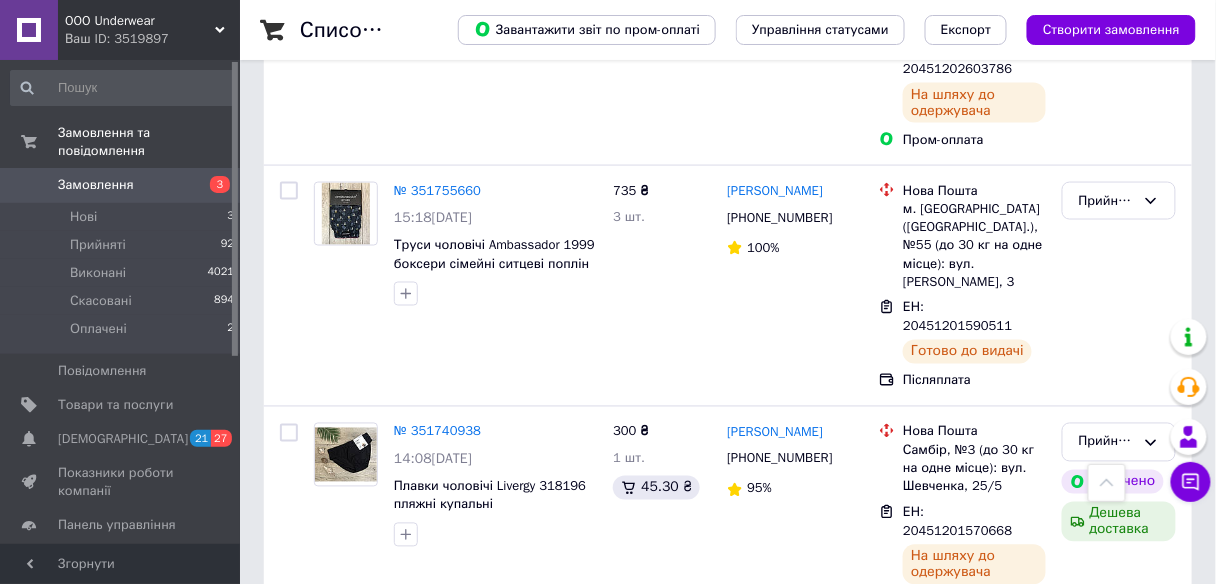 click at bounding box center (123, 88) 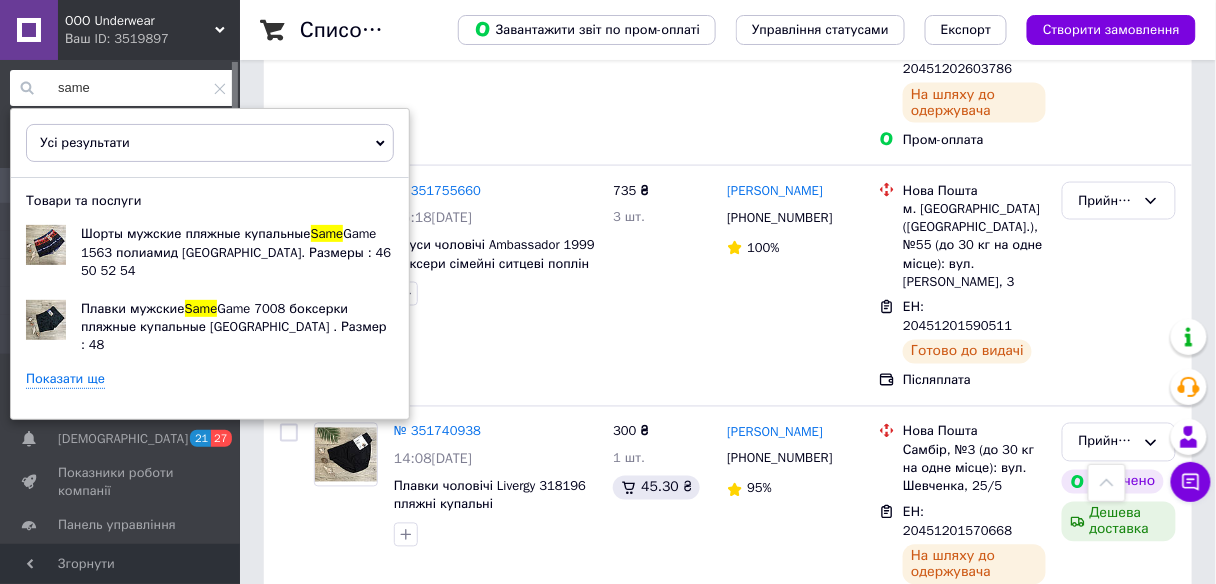 type on "same" 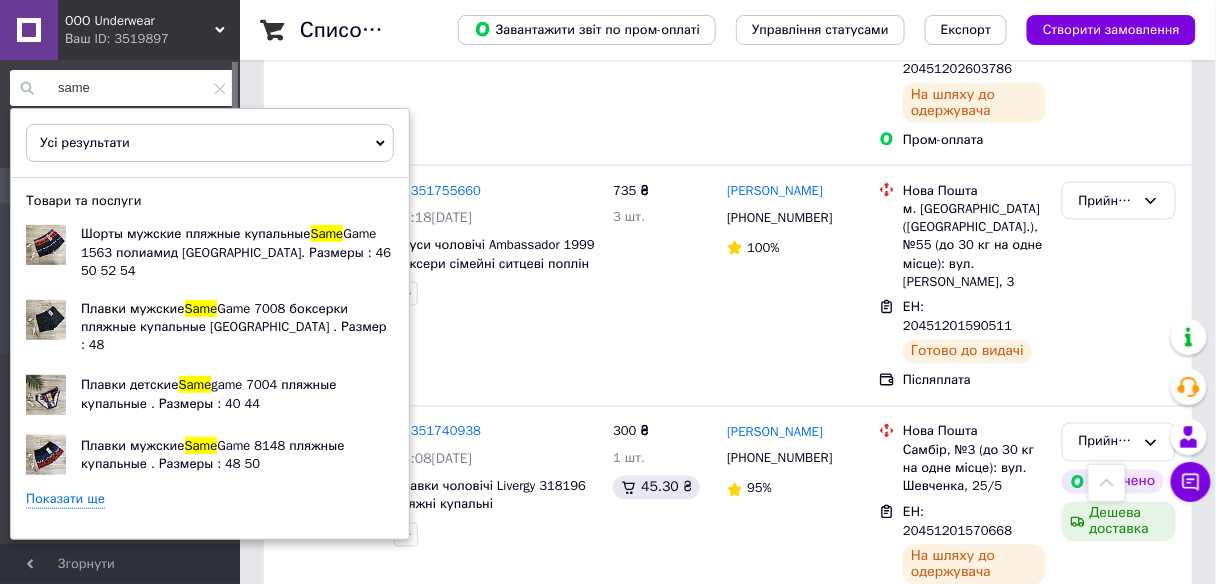 click on "Показати ще" at bounding box center (65, 499) 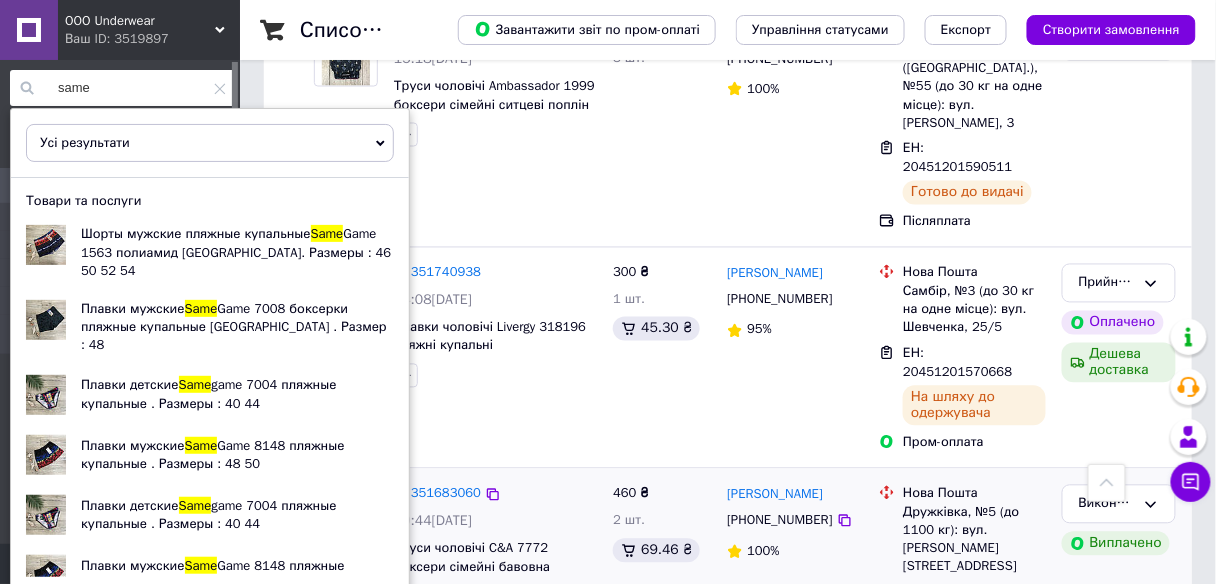scroll, scrollTop: 2720, scrollLeft: 0, axis: vertical 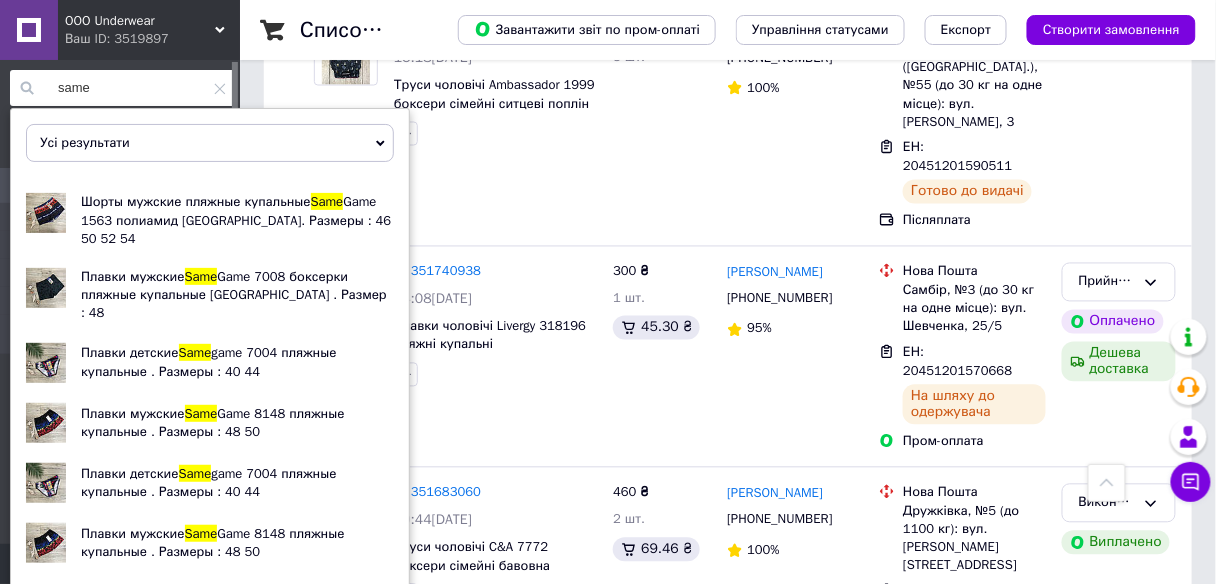 click on "Показати ще" at bounding box center (65, 587) 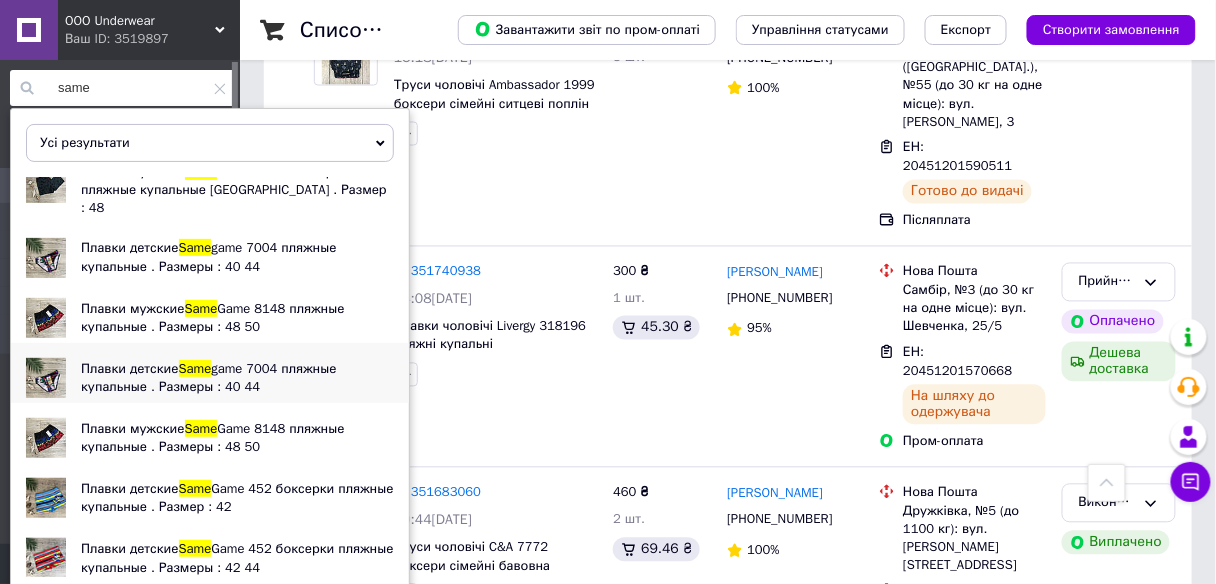 scroll, scrollTop: 149, scrollLeft: 0, axis: vertical 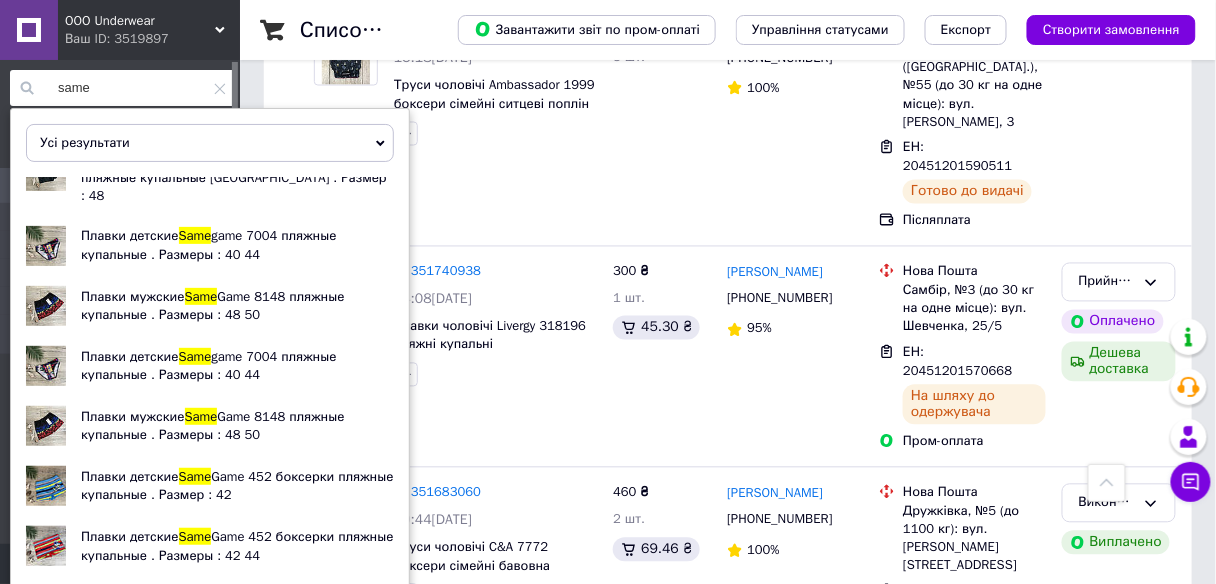 click on "Показати ще" at bounding box center [65, 591] 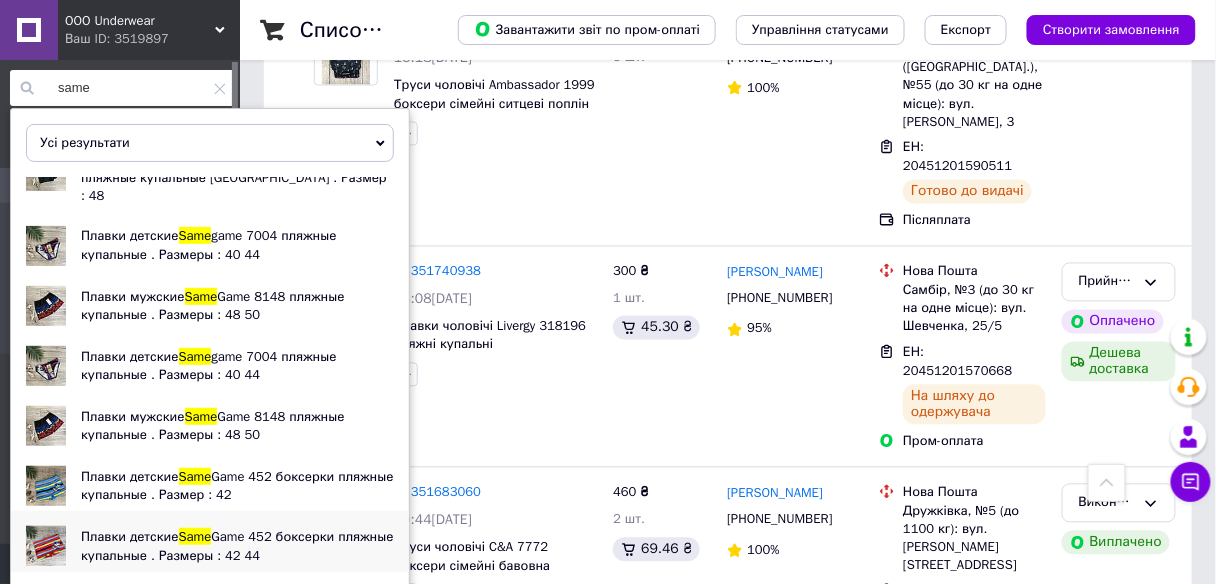 scroll, scrollTop: 124, scrollLeft: 0, axis: vertical 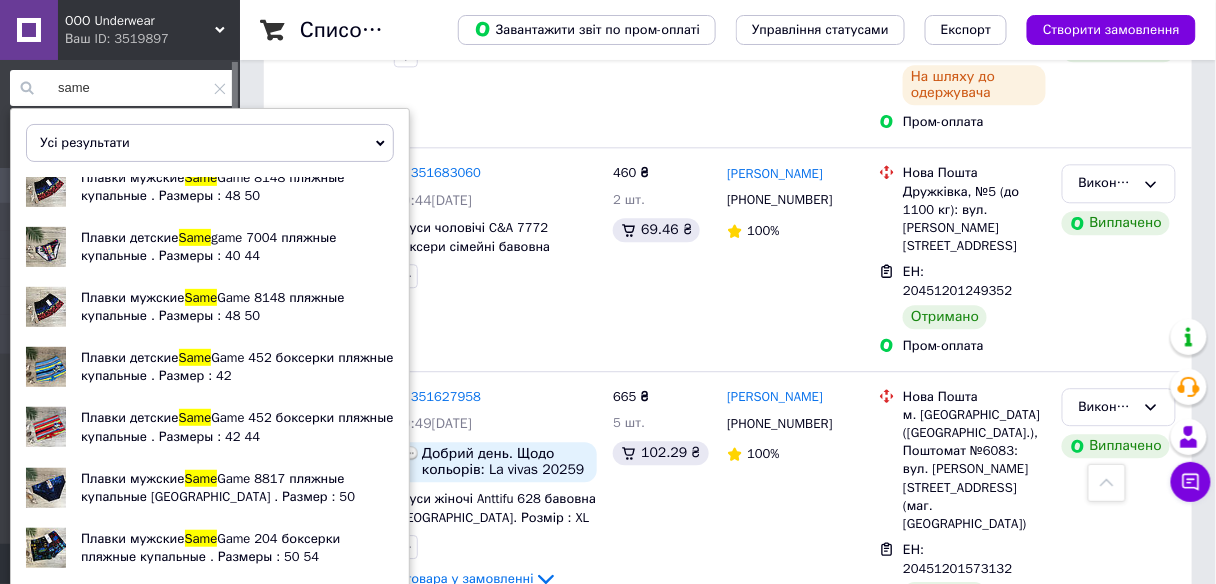 click on "Показати ще" at bounding box center (65, 592) 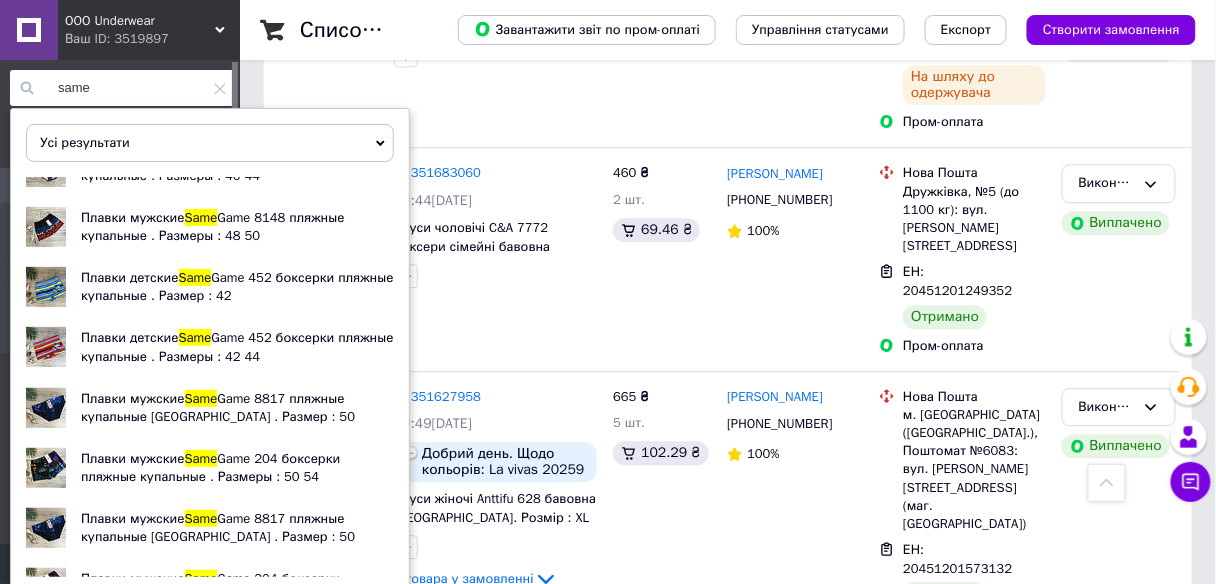 scroll, scrollTop: 386, scrollLeft: 0, axis: vertical 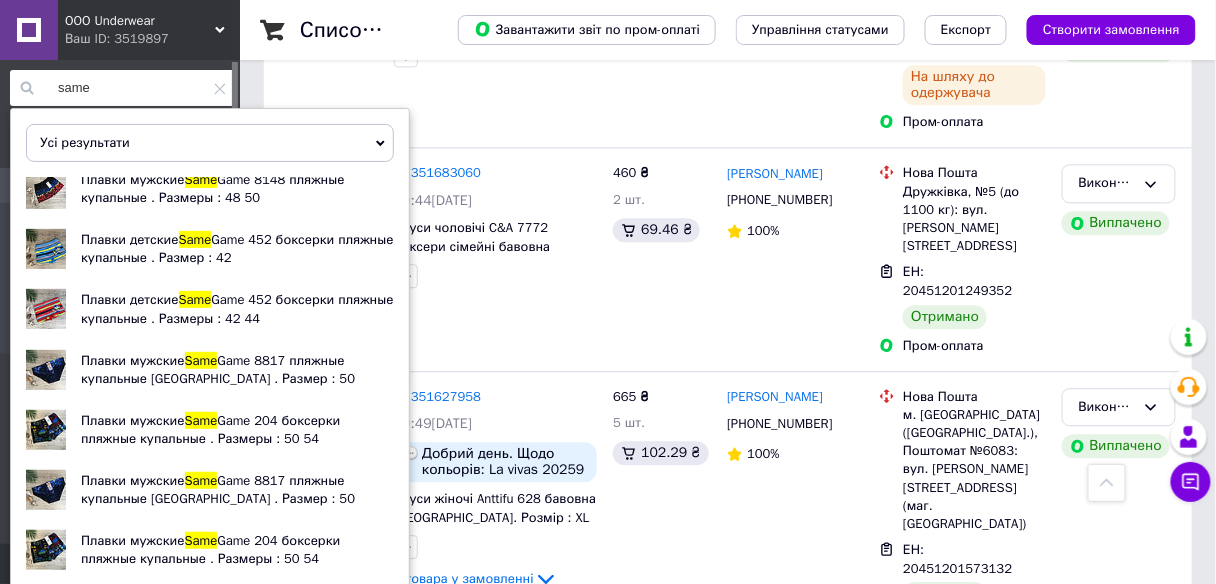 click on "Показати ще" at bounding box center (65, 594) 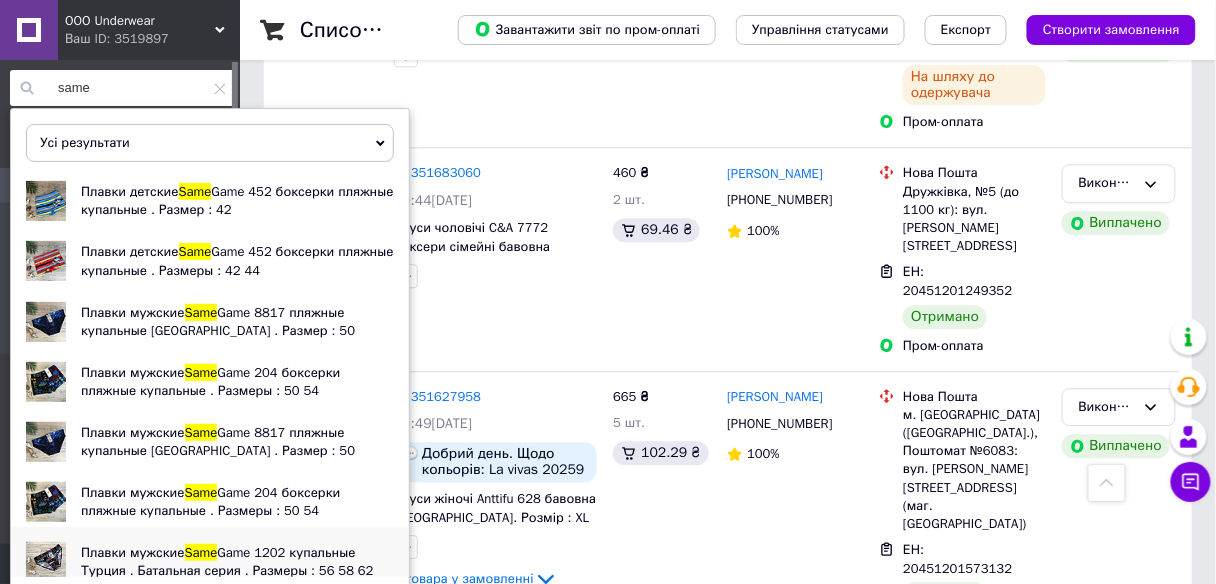 scroll, scrollTop: 460, scrollLeft: 0, axis: vertical 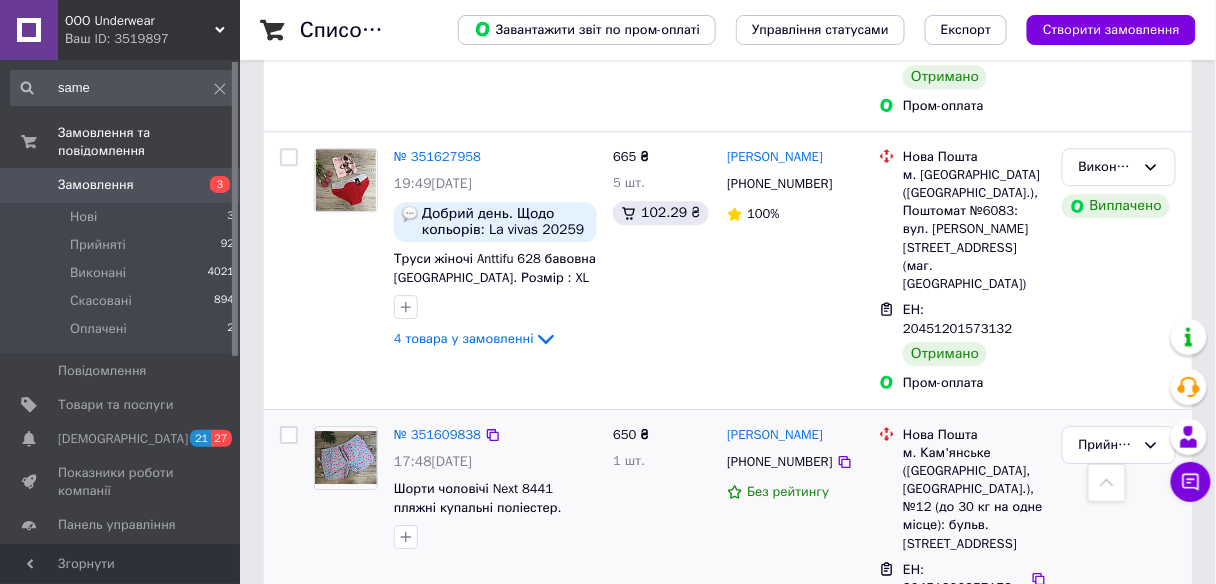 click on "№ 351609838 17:48[DATE] Шорти чоловічі Next 8441 пляжні купальні поліестер.  [GEOGRAPHIC_DATA].  Розмір :  3XL (62)" at bounding box center [455, 547] 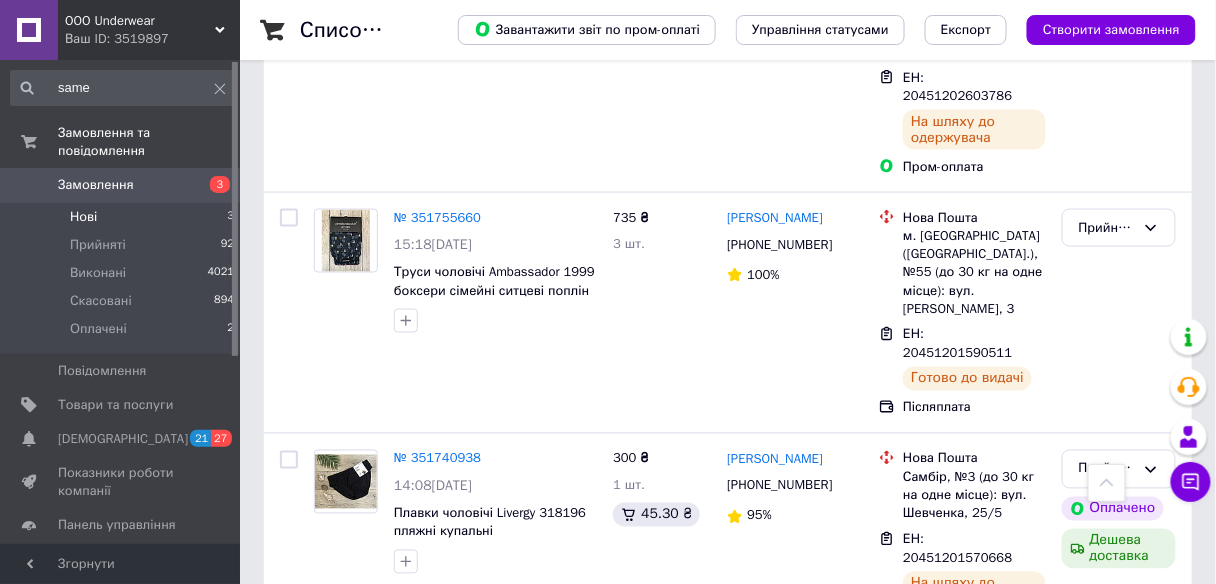 scroll, scrollTop: 2480, scrollLeft: 0, axis: vertical 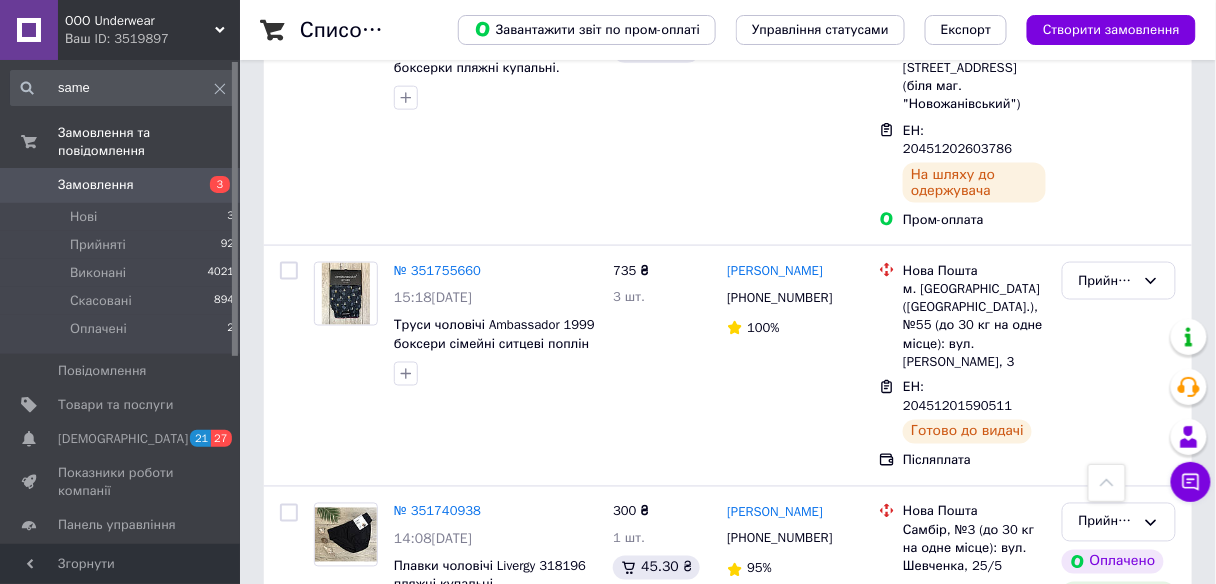 click on "Замовлення" at bounding box center [96, 185] 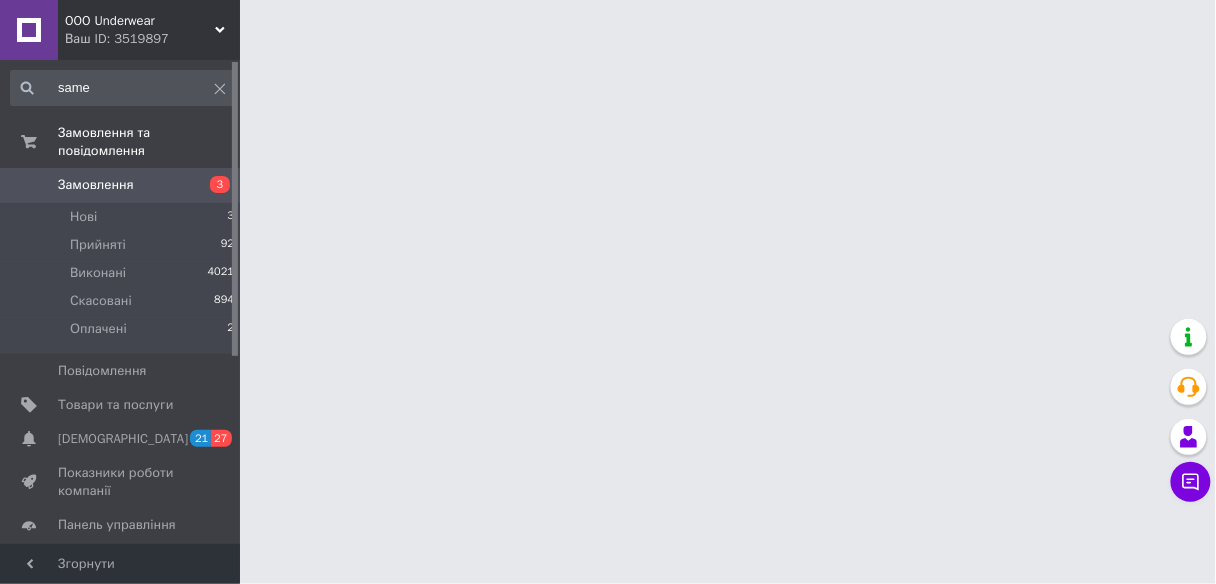 scroll, scrollTop: 0, scrollLeft: 0, axis: both 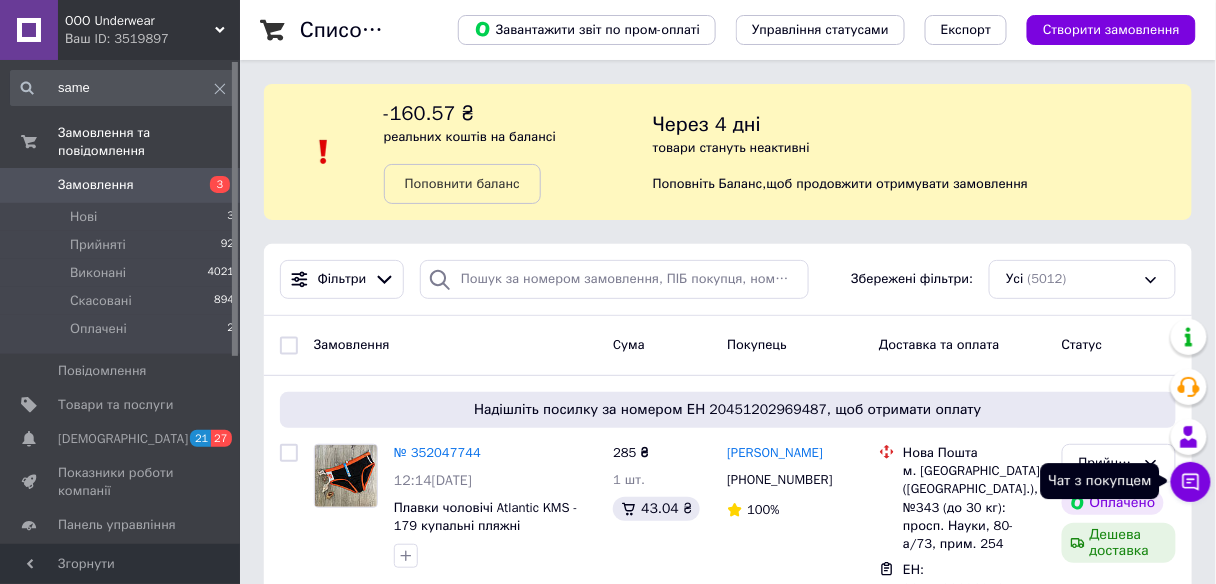 click 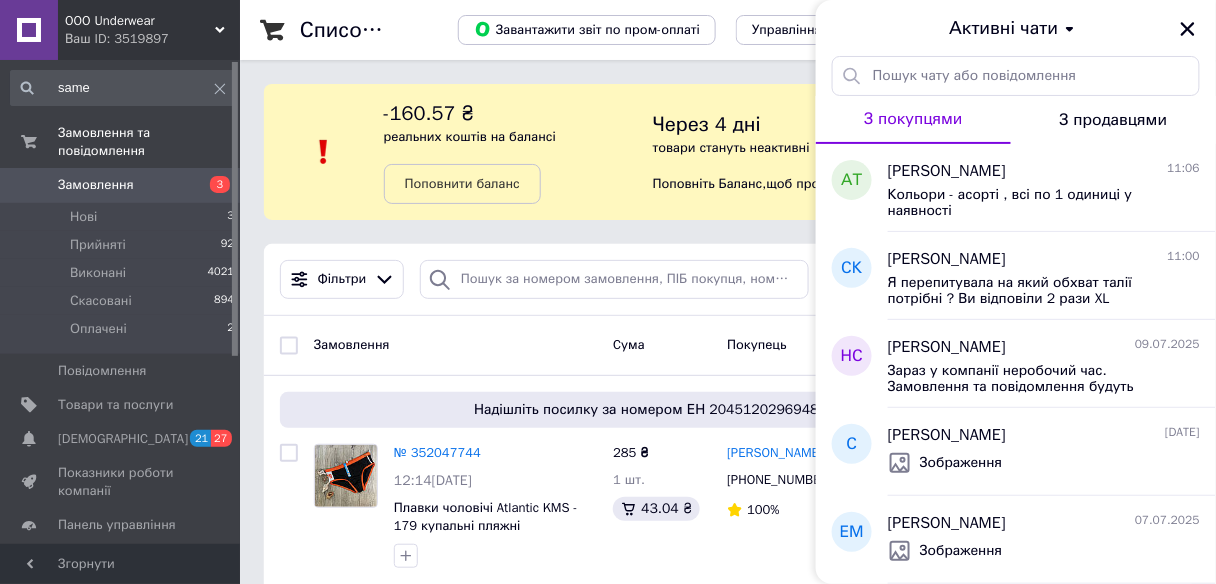 click on "Замовлення" at bounding box center (455, 345) 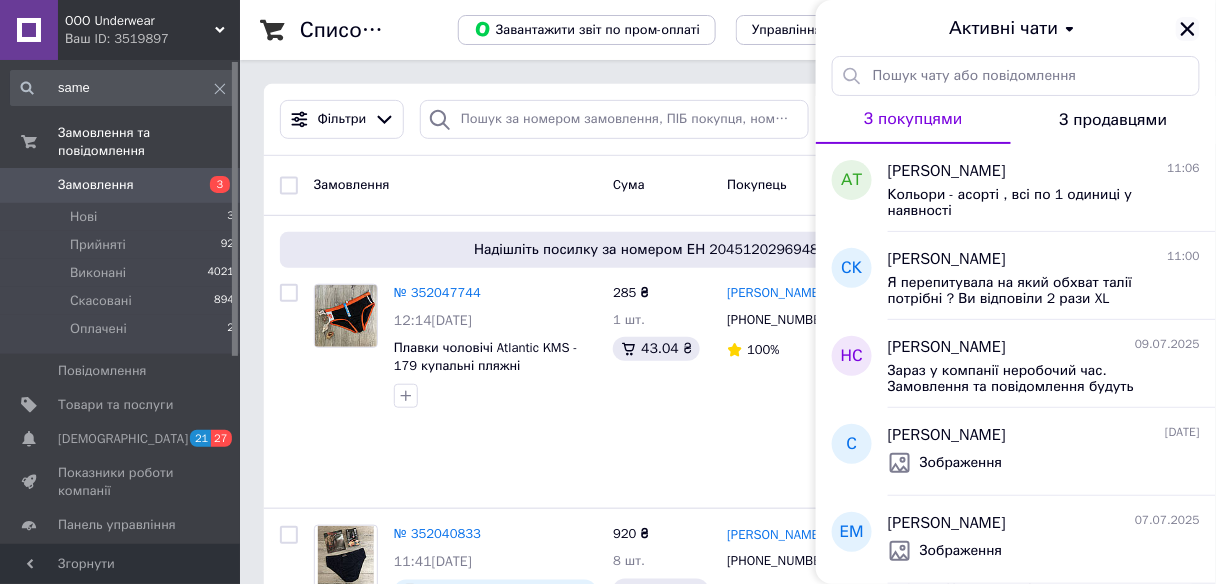 click 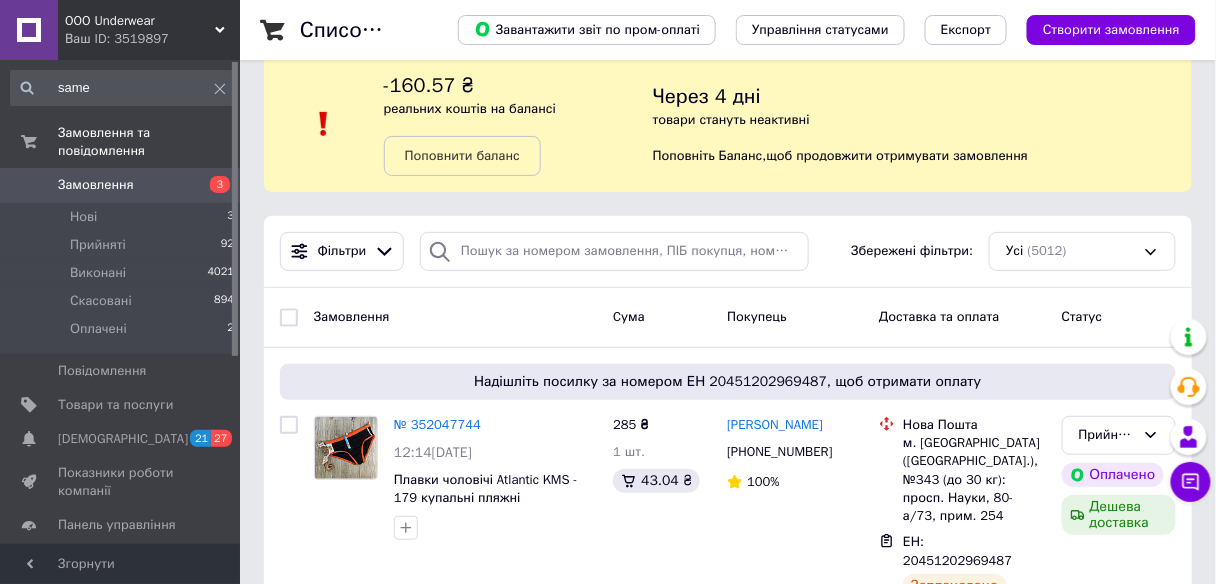 scroll, scrollTop: 0, scrollLeft: 0, axis: both 